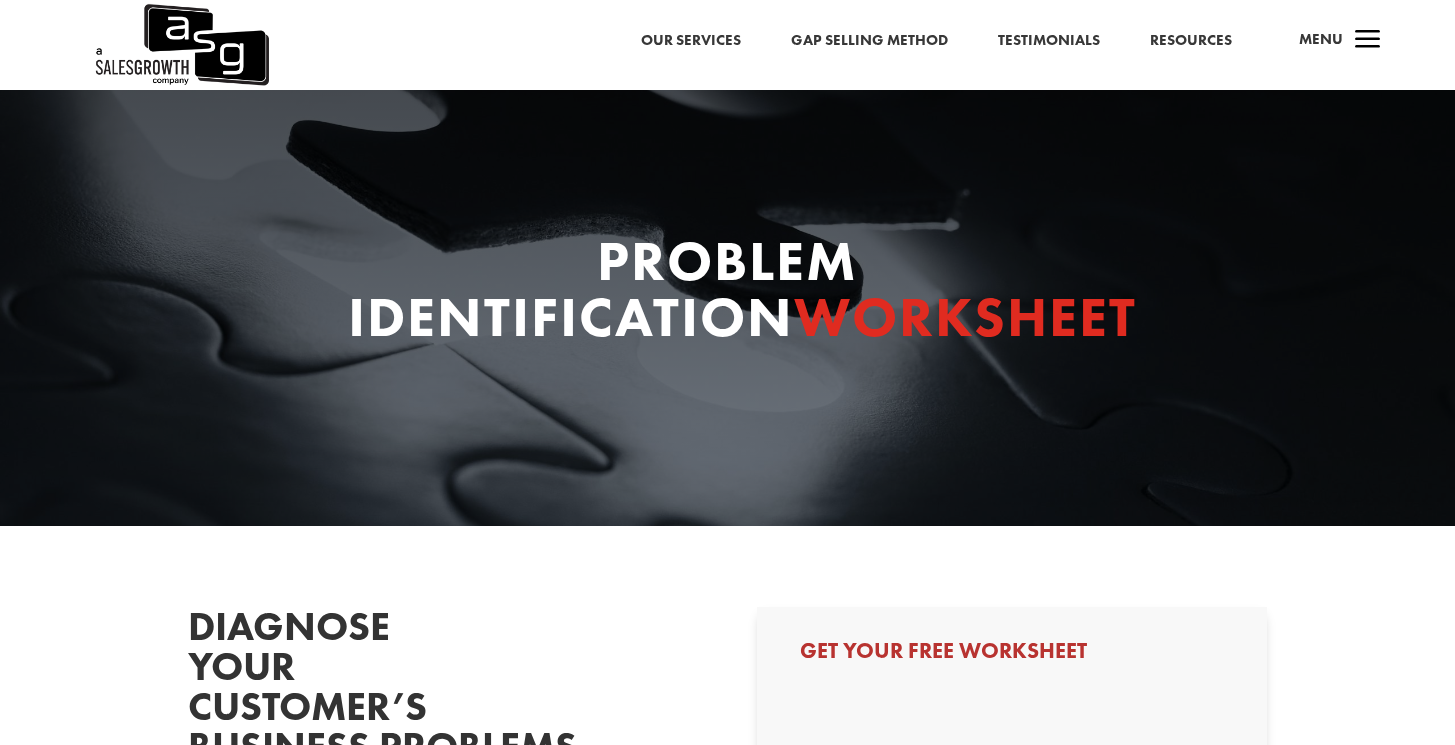 scroll, scrollTop: 0, scrollLeft: 0, axis: both 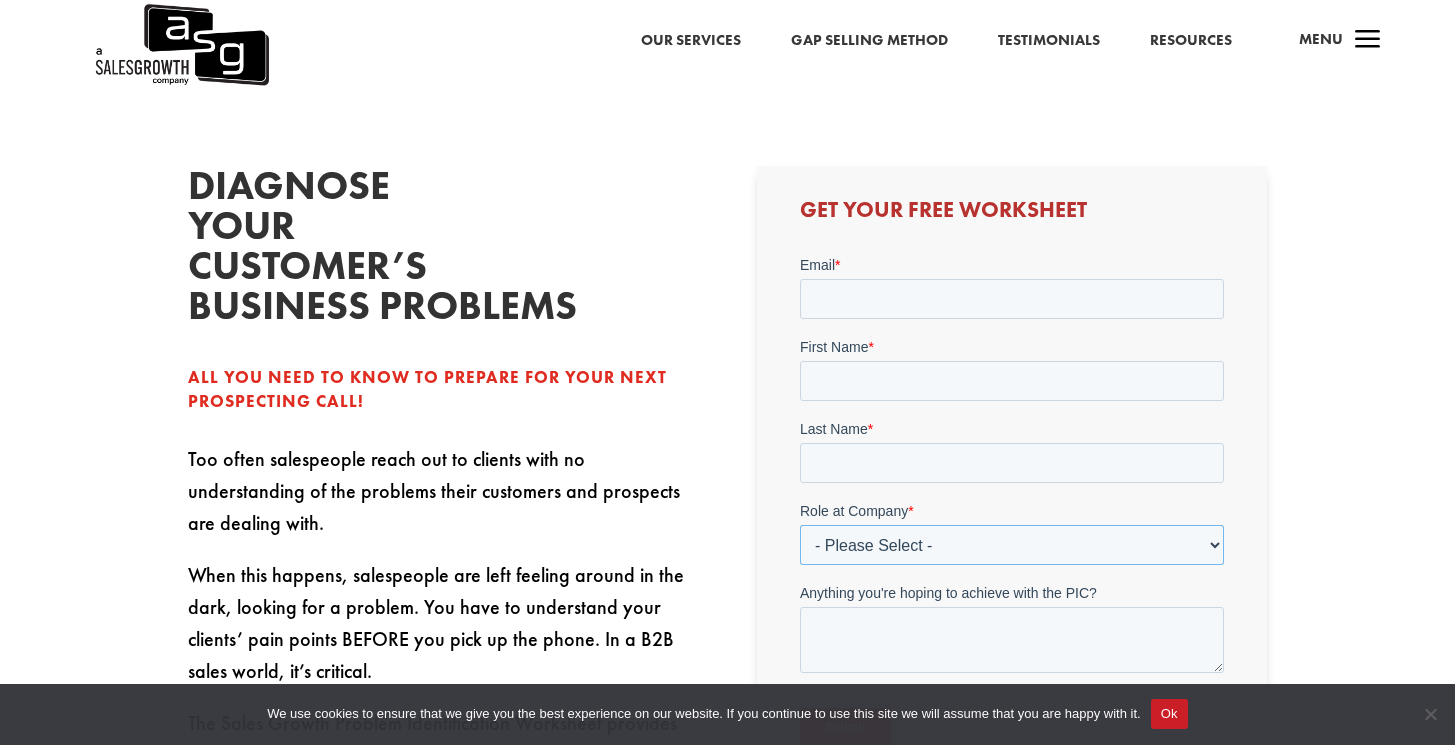 click on "- Please Select - C-Level (CRO, CSO, etc) Senior Leadership (VP of Sales, VP of Enablement, etc) Director/Manager (Sales Director, Regional Sales Manager, etc) Individual Contributor (AE, SDR, CSM, etc) Other" at bounding box center [1012, 545] 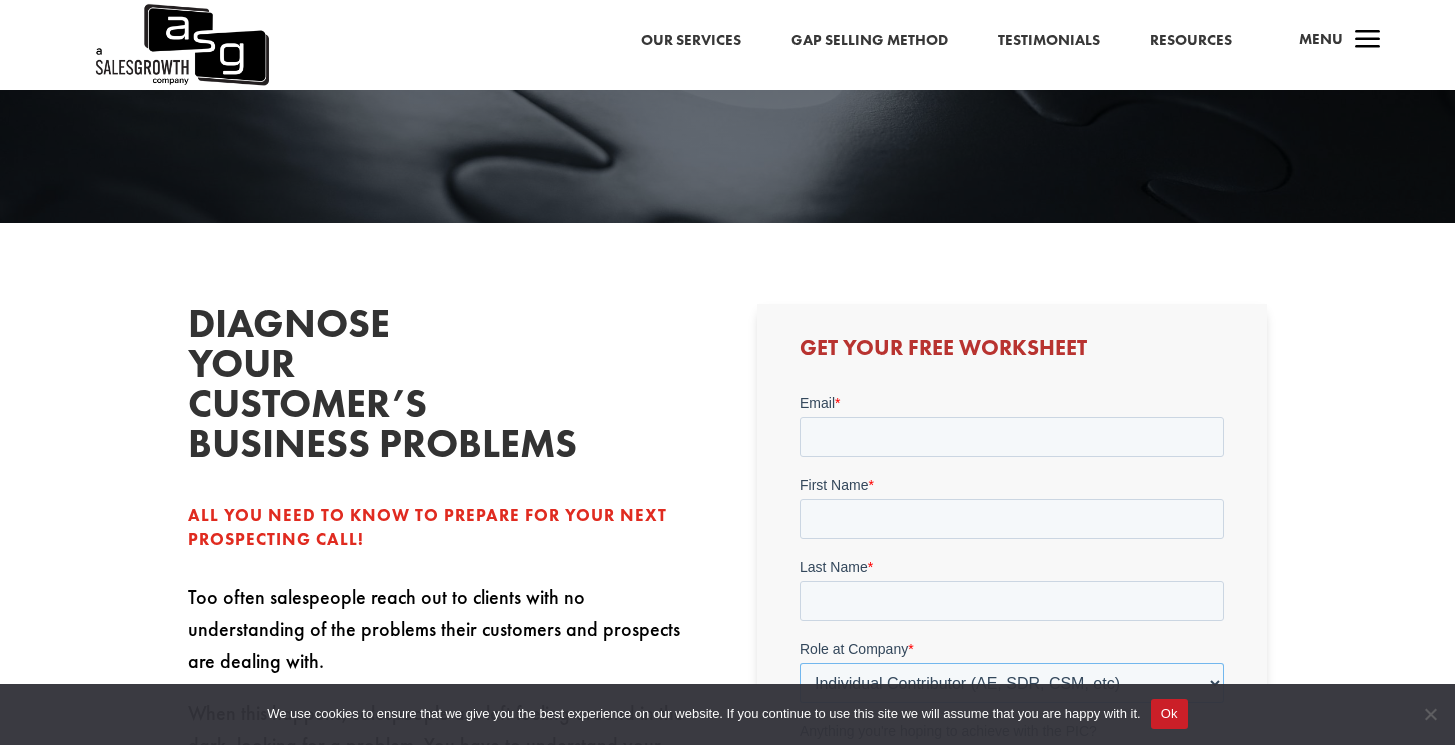 scroll, scrollTop: 315, scrollLeft: 0, axis: vertical 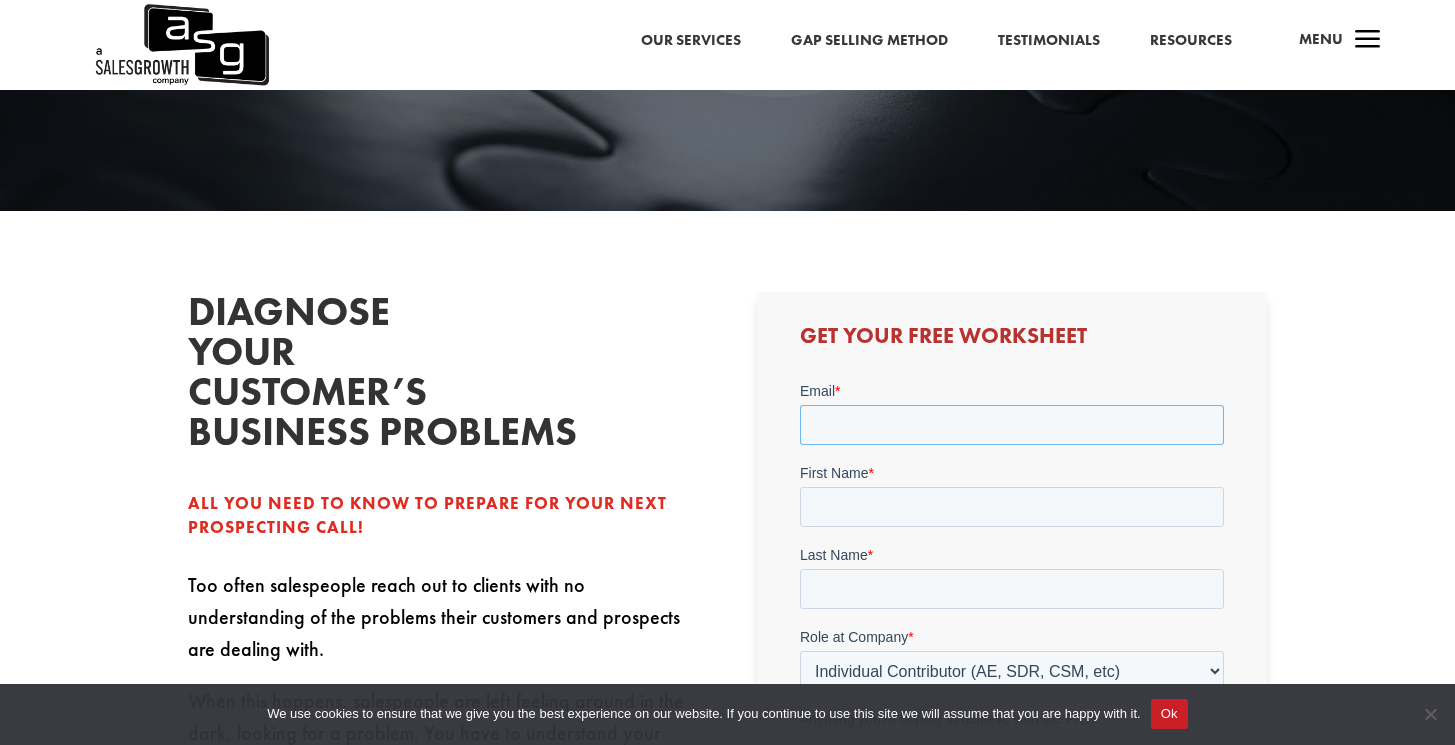 click on "Email *" at bounding box center [1012, 425] 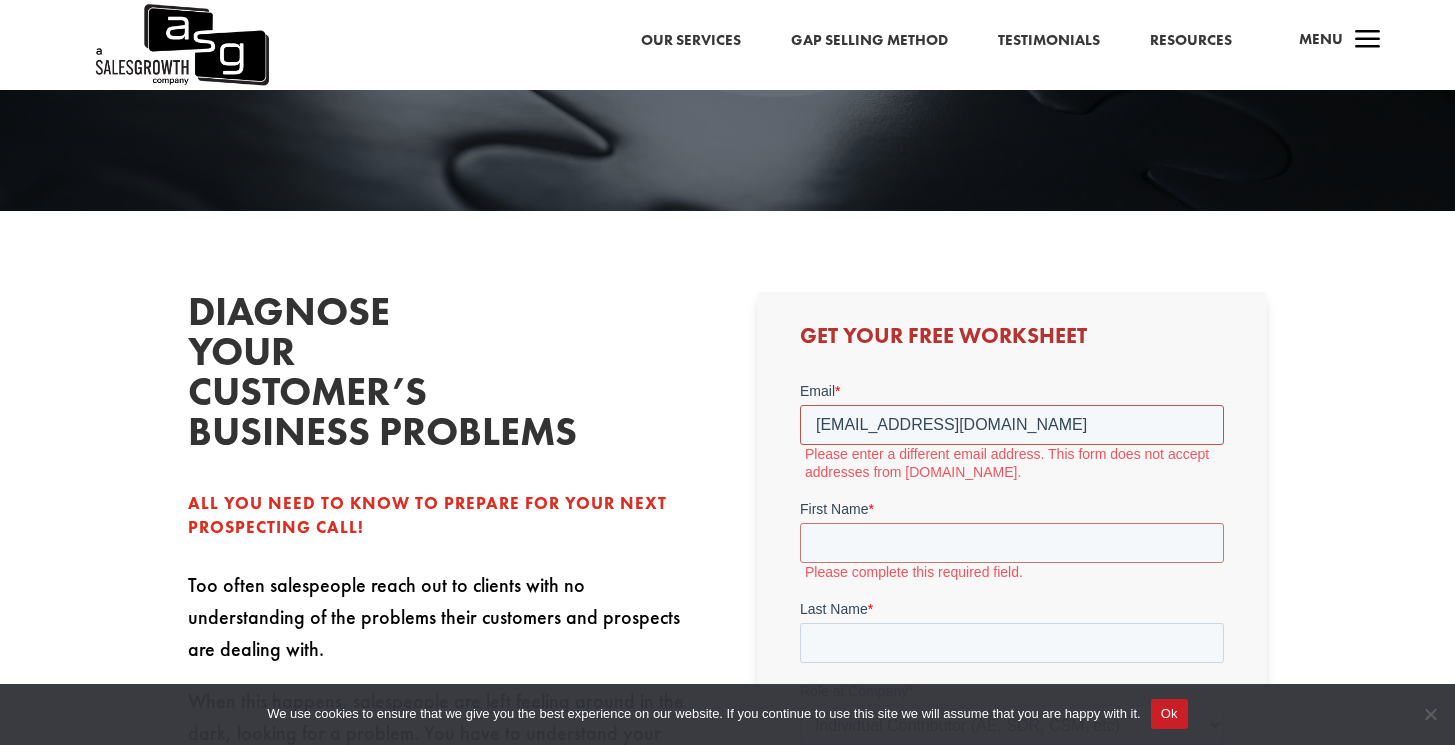 click on "apinter462@gmail.com" at bounding box center [1012, 425] 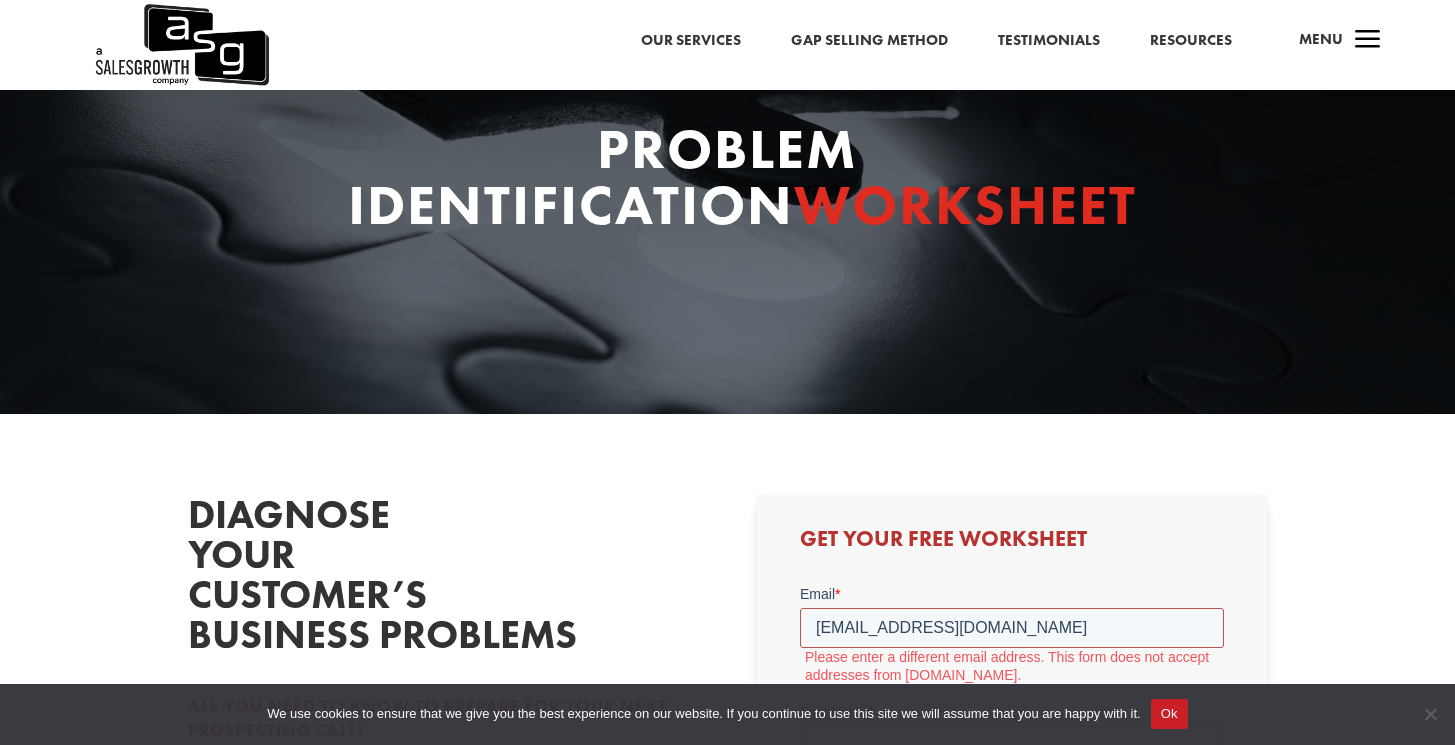 scroll, scrollTop: 92, scrollLeft: 0, axis: vertical 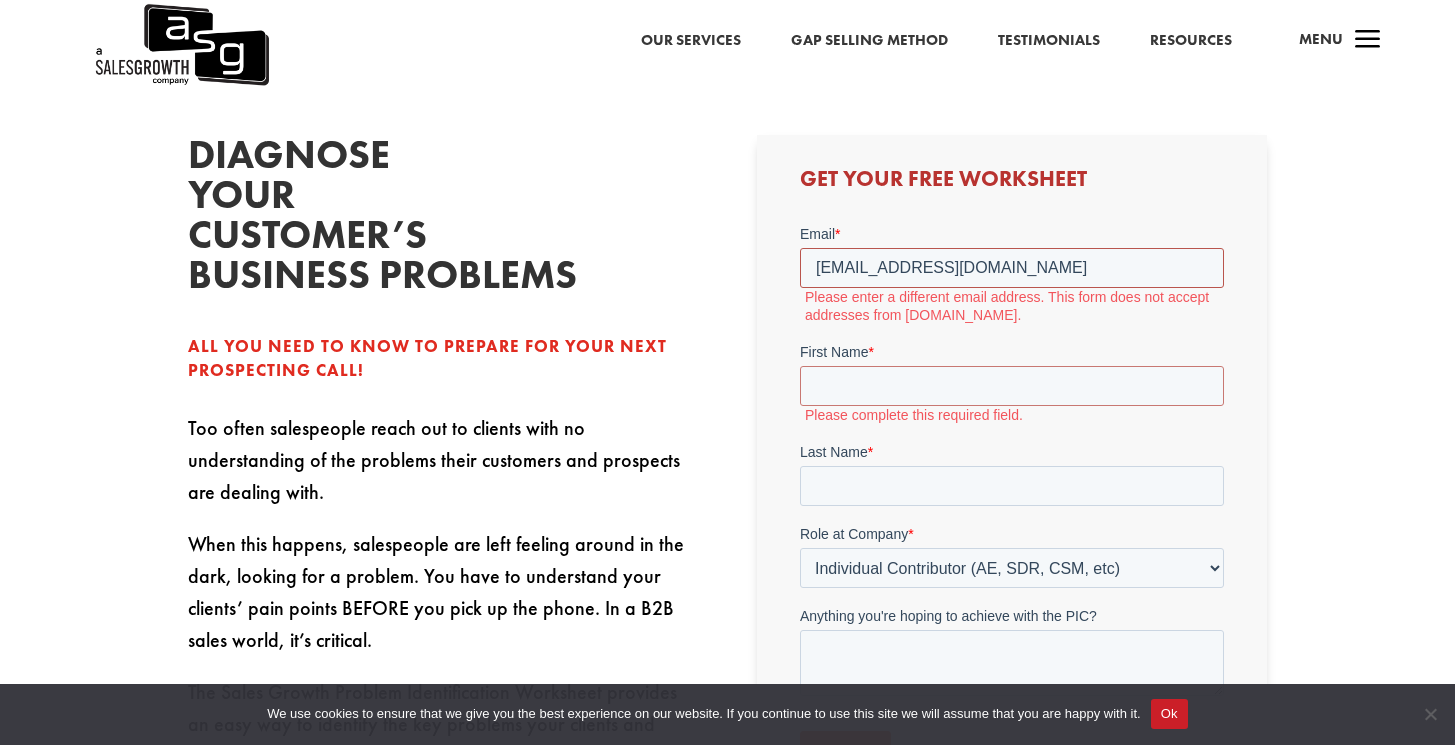 click on "apinter462@gmail.com" at bounding box center [1012, 268] 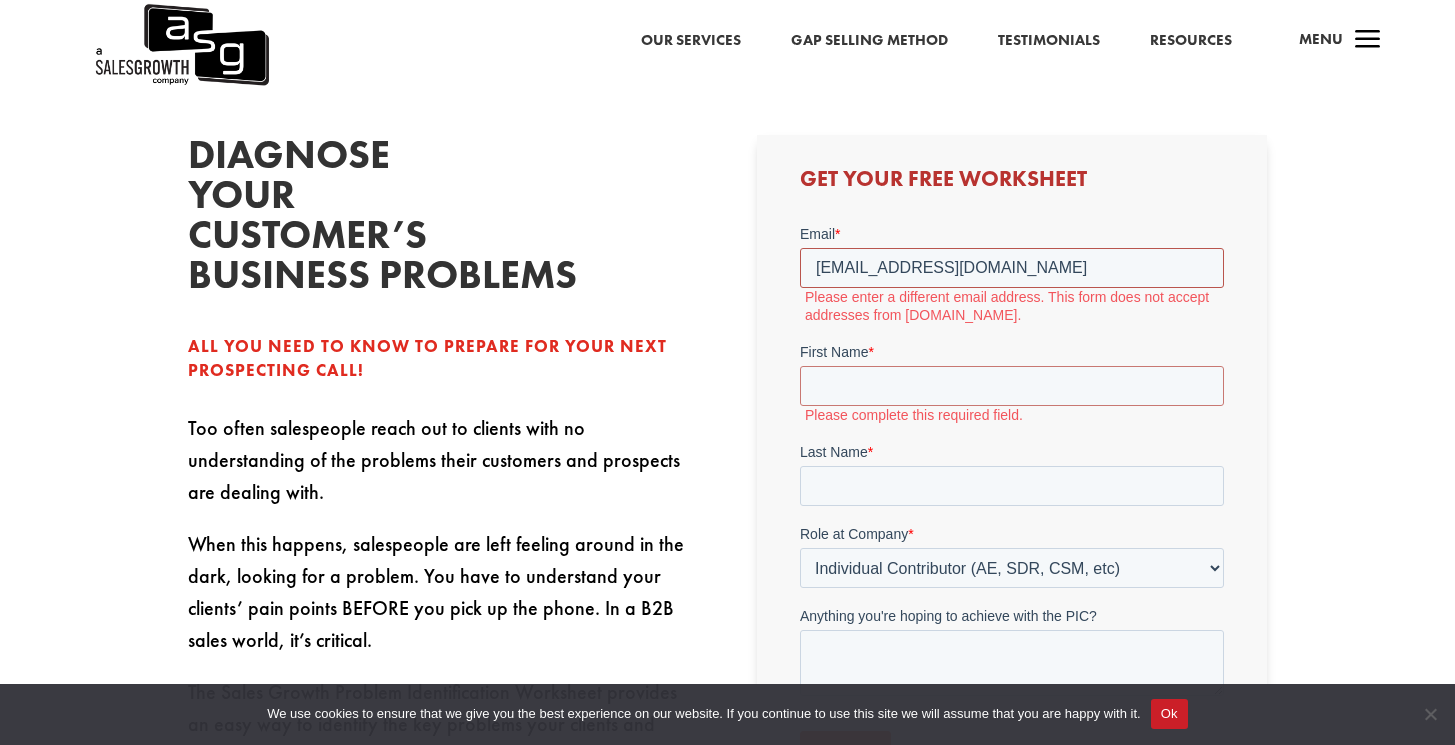 drag, startPoint x: 932, startPoint y: 254, endPoint x: 781, endPoint y: 252, distance: 151.01324 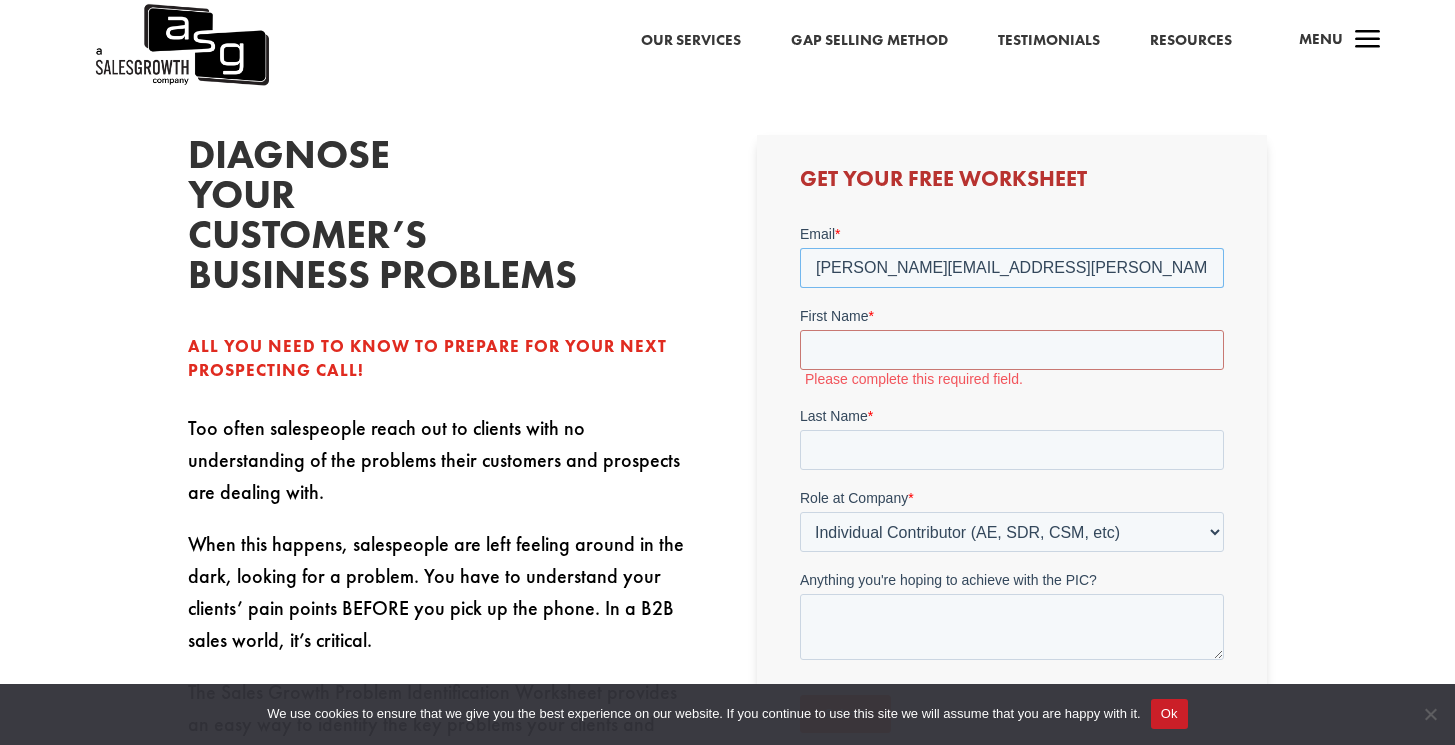 type on "adrian.pinter@shiftcare.com" 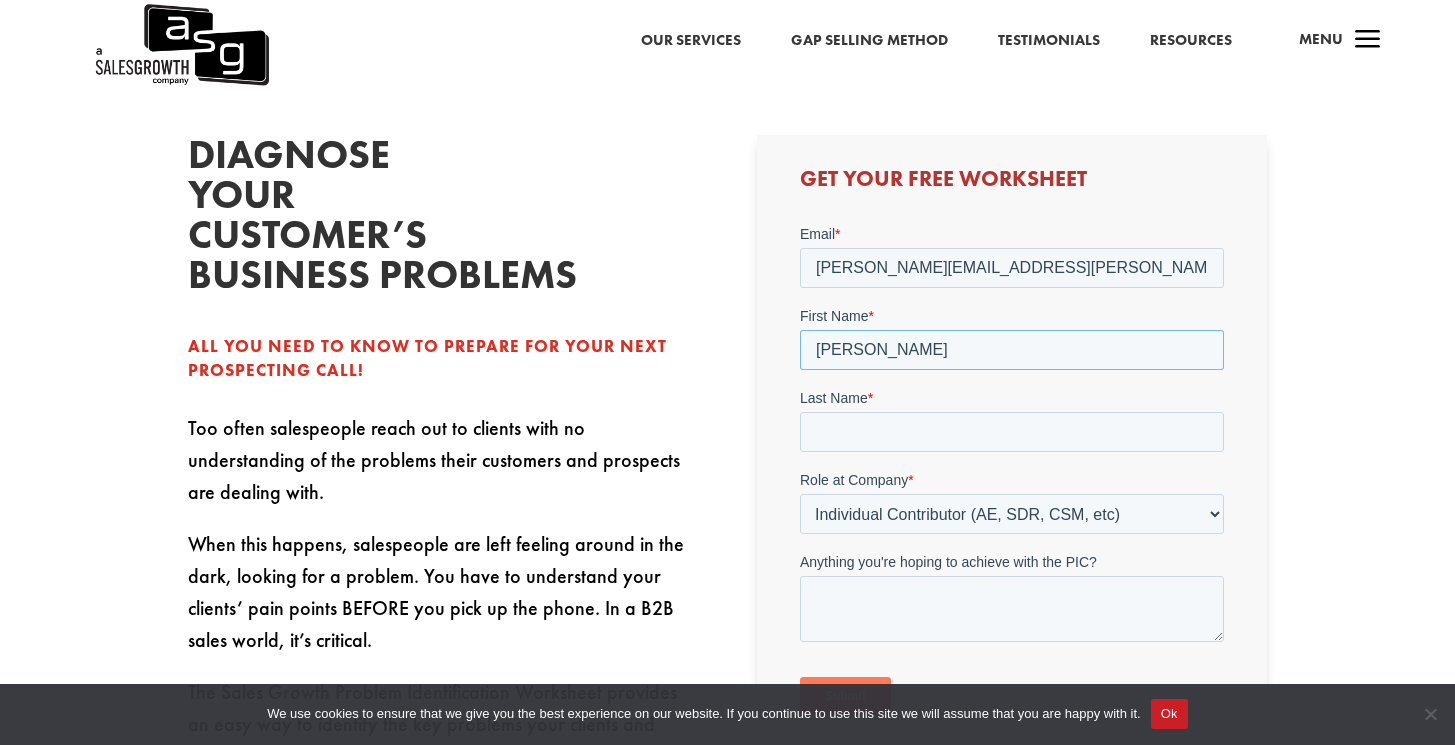 type on "Adrian" 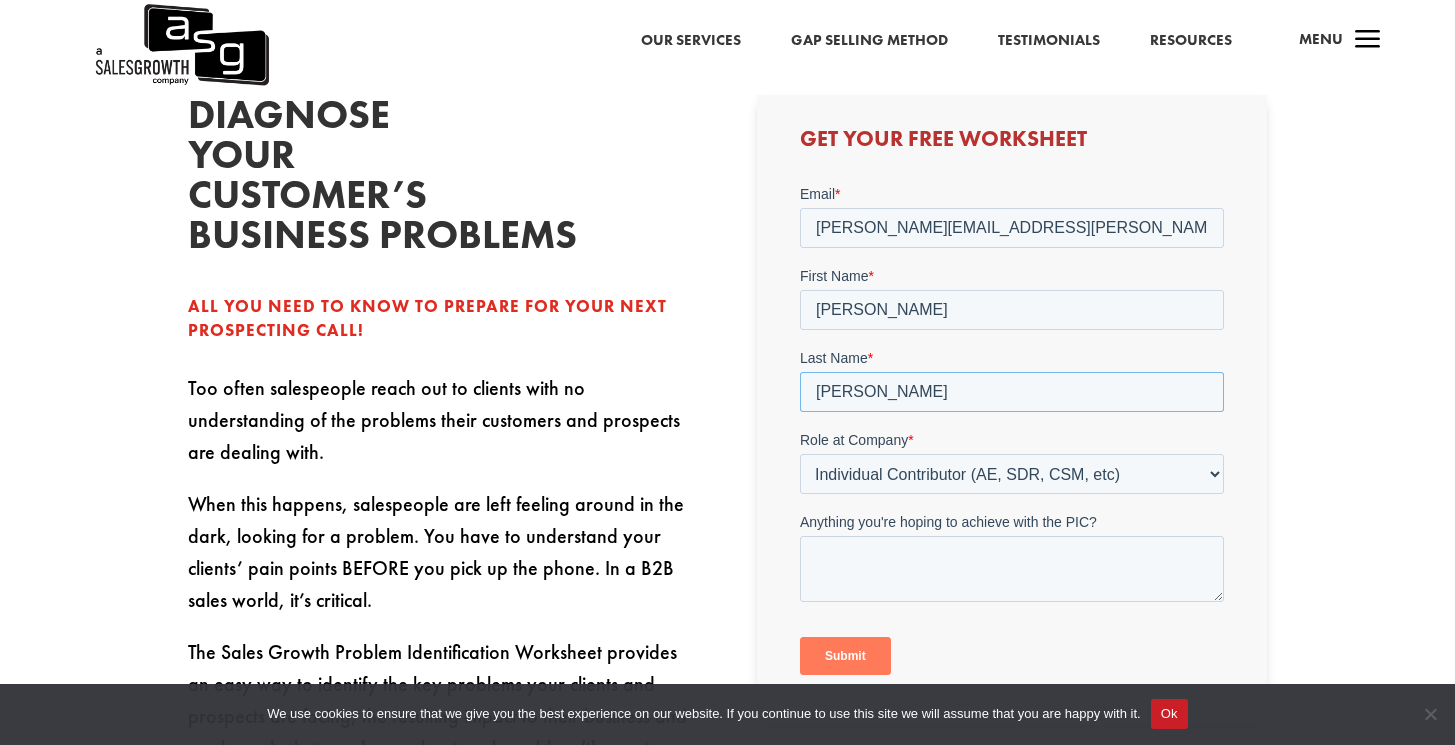 scroll, scrollTop: 615, scrollLeft: 0, axis: vertical 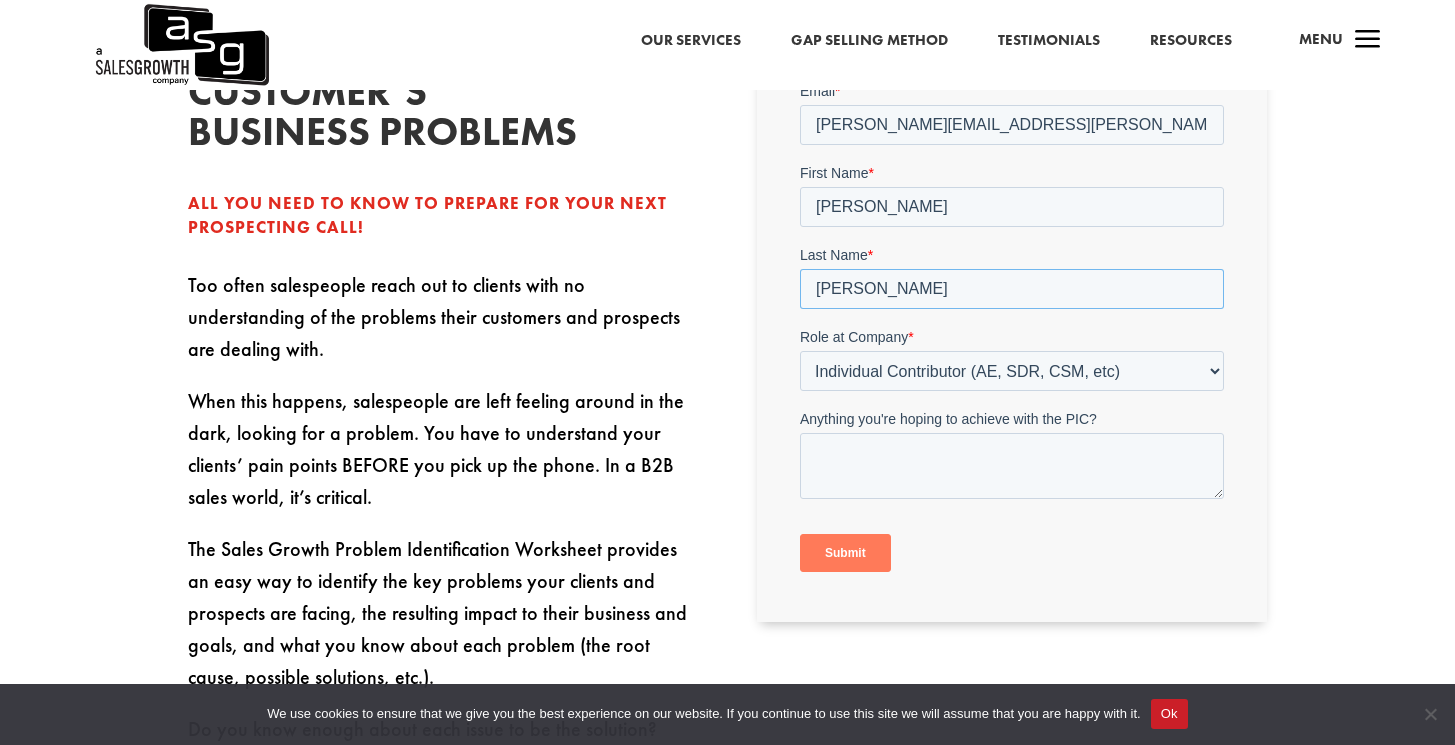 type on "Pinter" 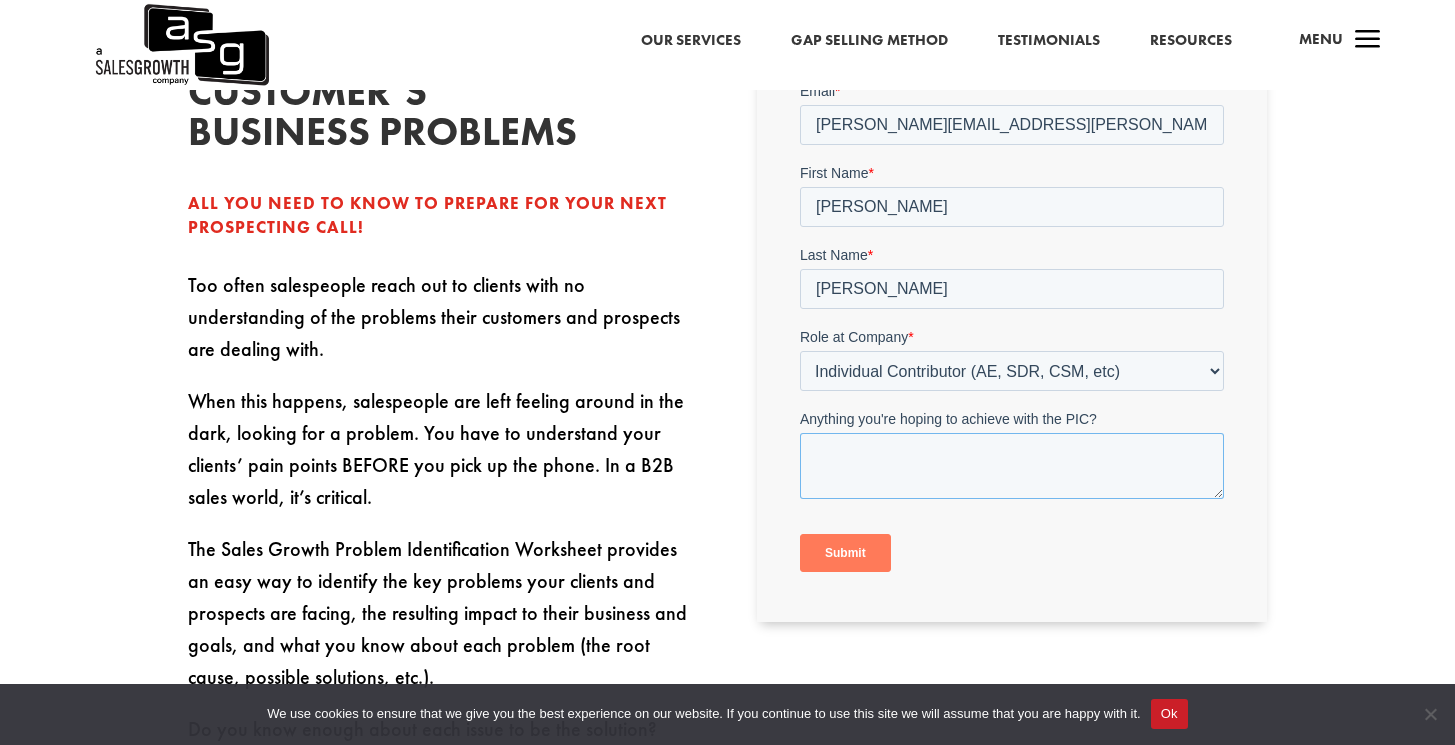click on "Anything you're hoping to achieve with the PIC?" at bounding box center (1012, 466) 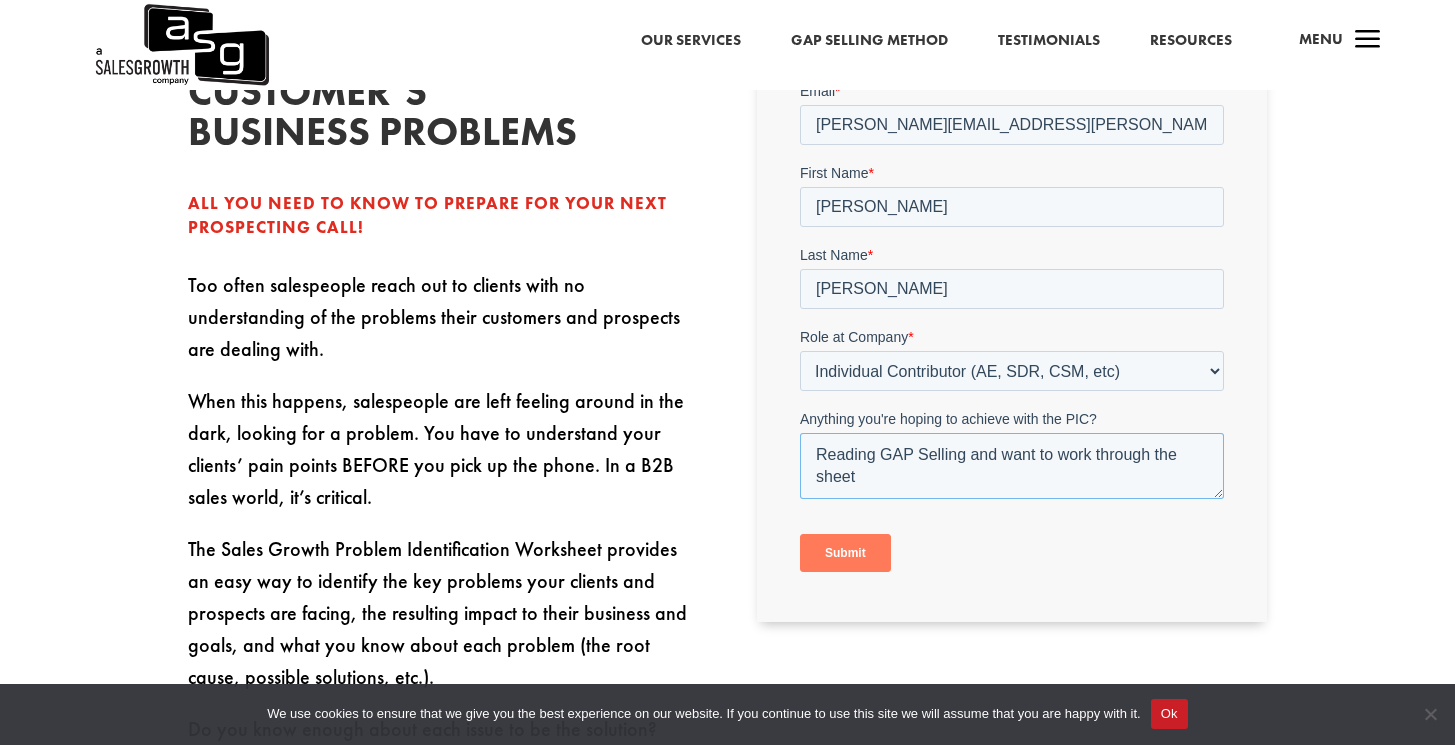 type on "Reading GAP Selling and want to work through the sheet" 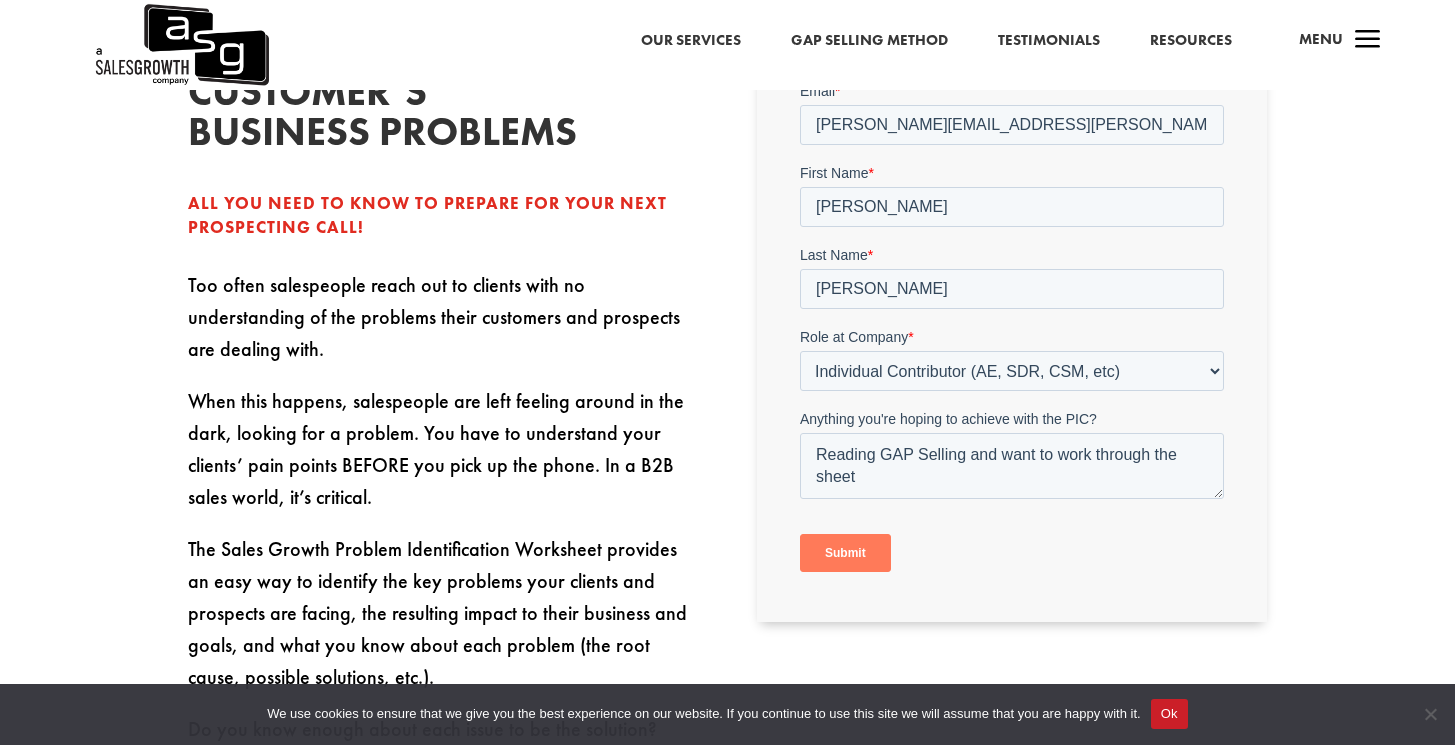 click on "Submit" at bounding box center (845, 553) 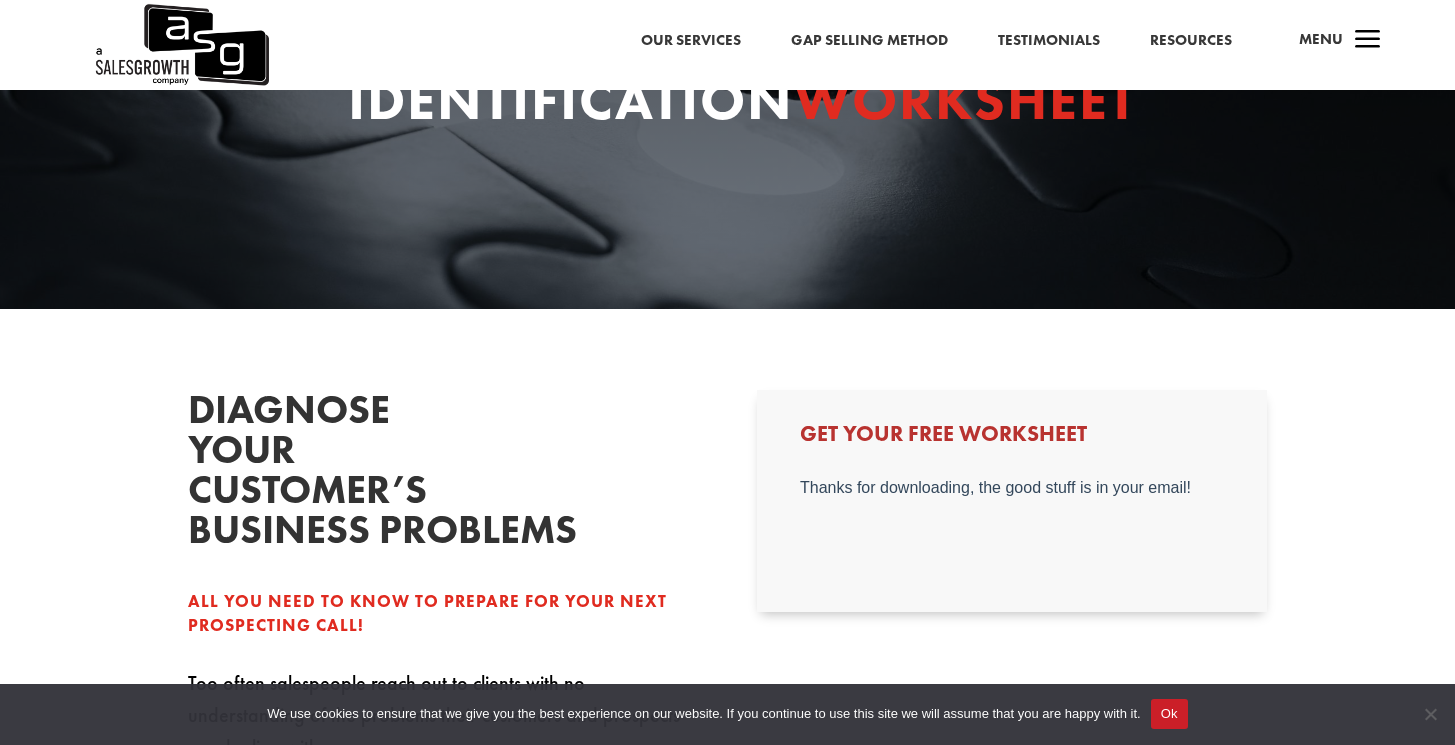 scroll, scrollTop: 218, scrollLeft: 0, axis: vertical 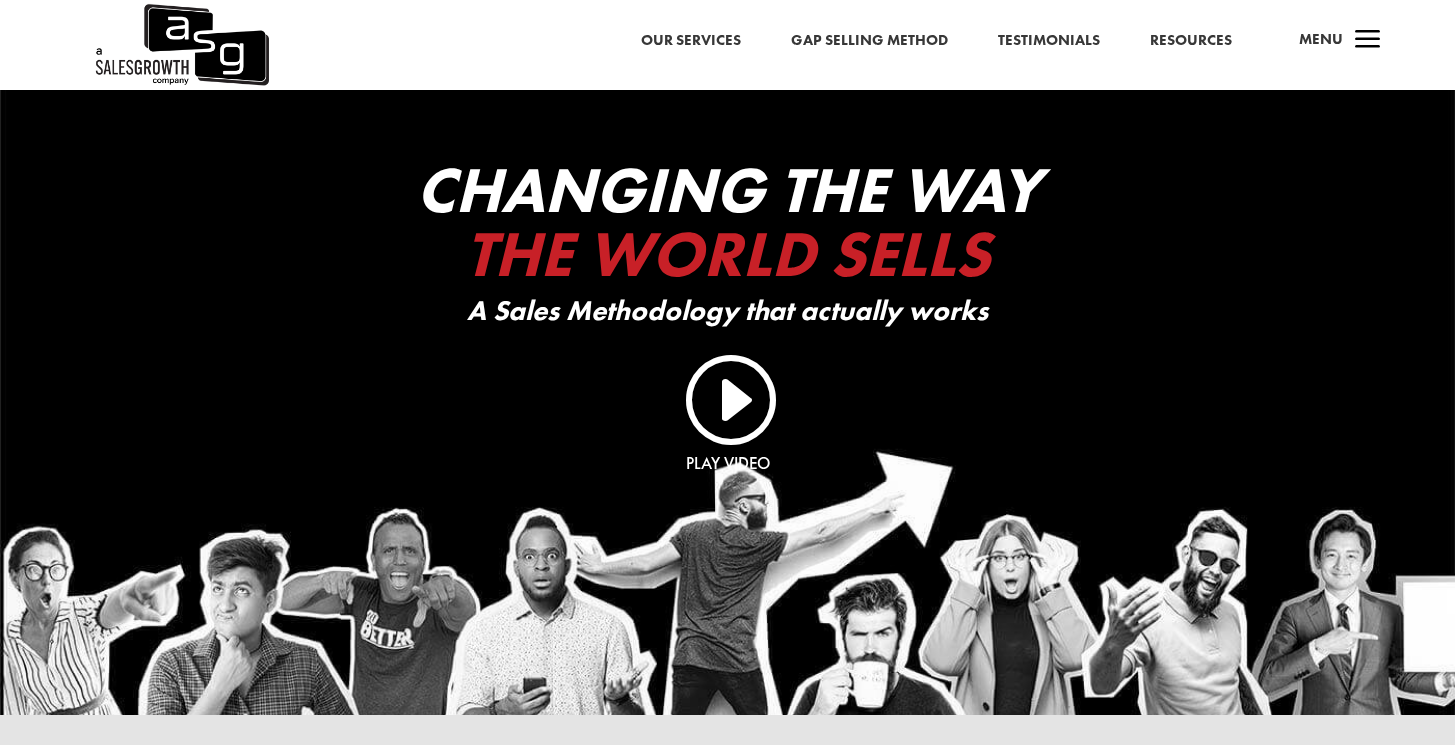 click on "a" at bounding box center (1368, 41) 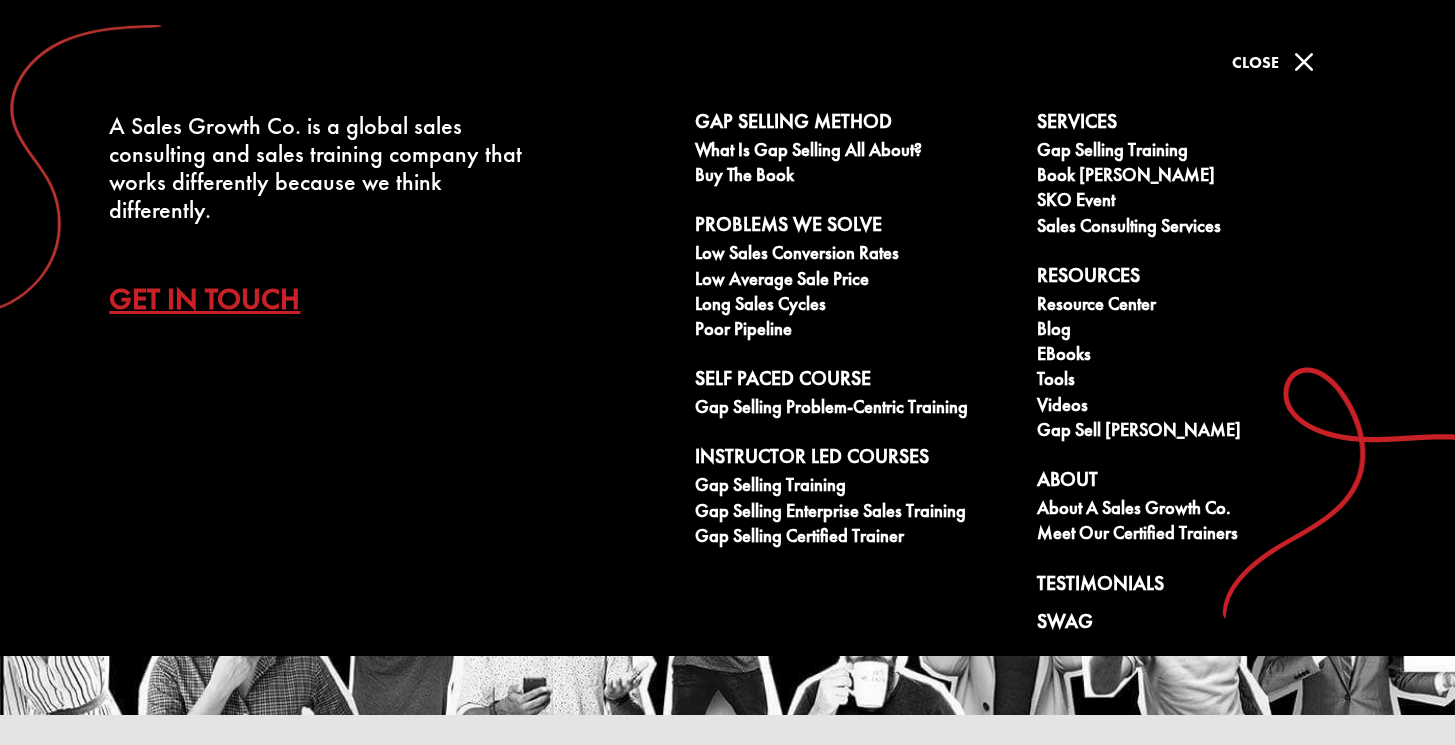click on "M" at bounding box center (1304, 62) 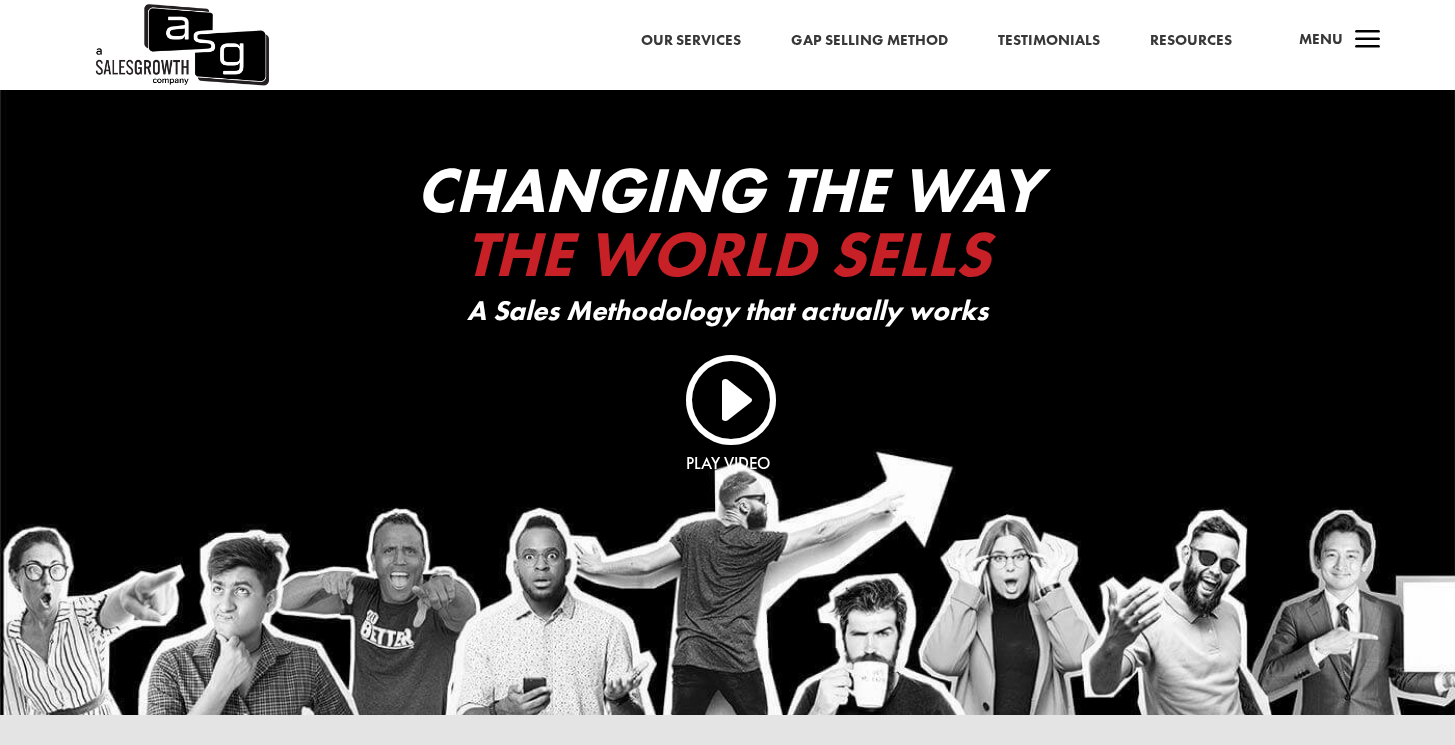 click on "Resources" at bounding box center [1191, 41] 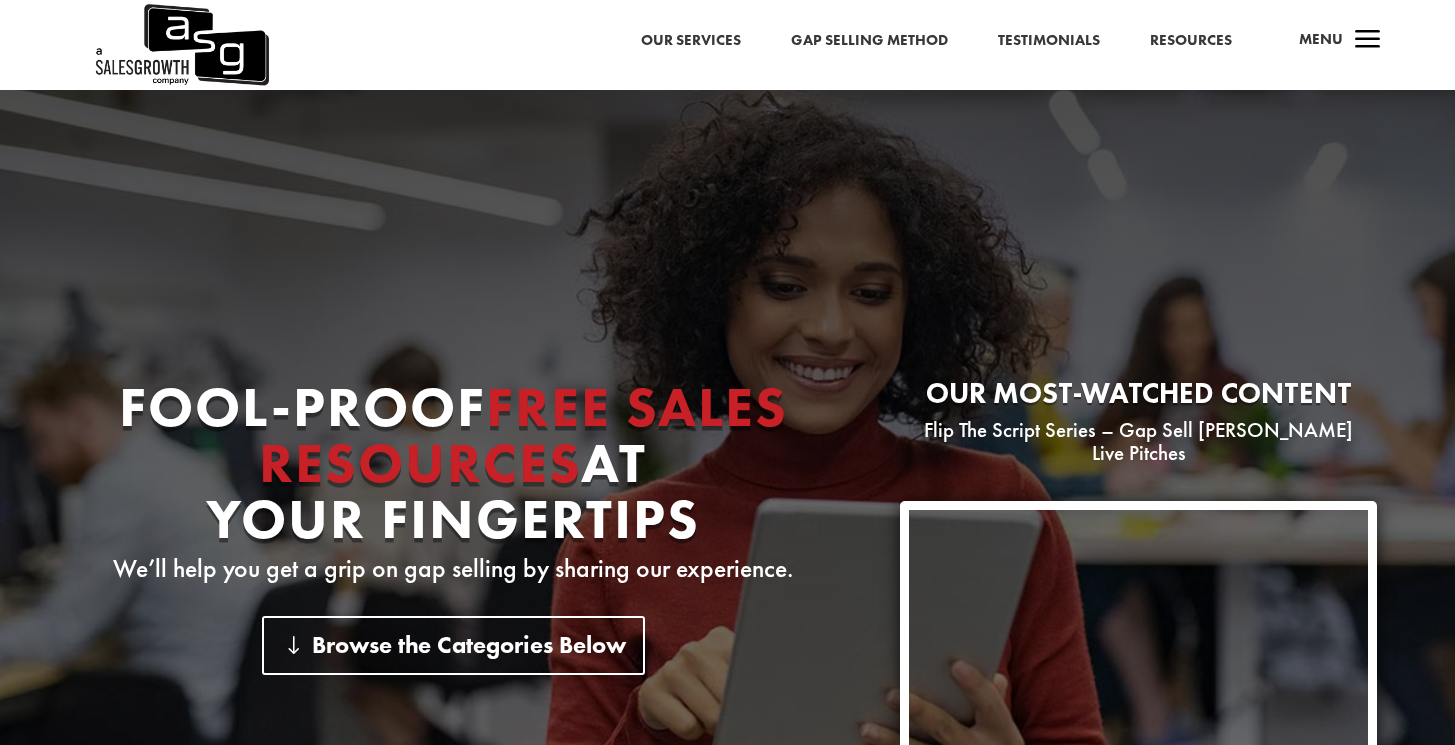 scroll, scrollTop: 0, scrollLeft: 0, axis: both 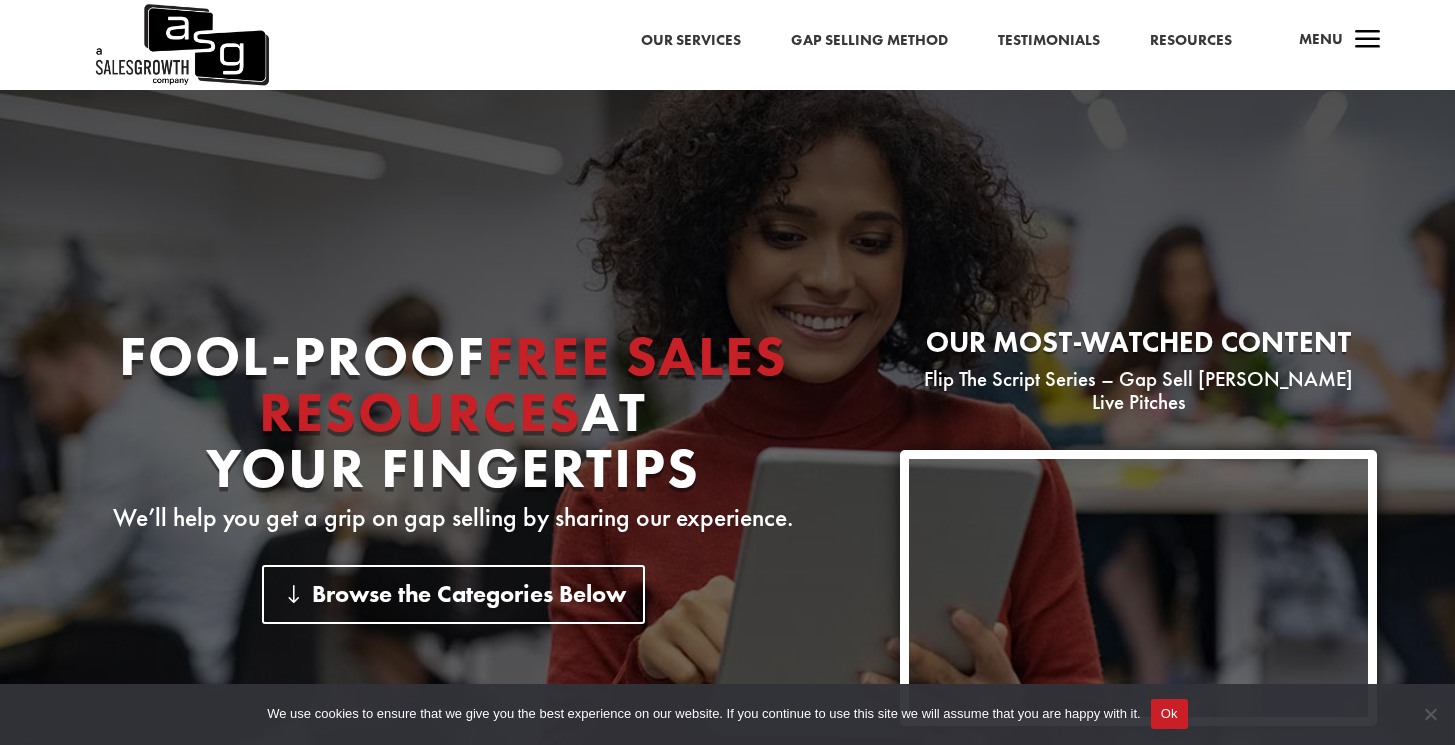 click on "Menu" at bounding box center (1321, 39) 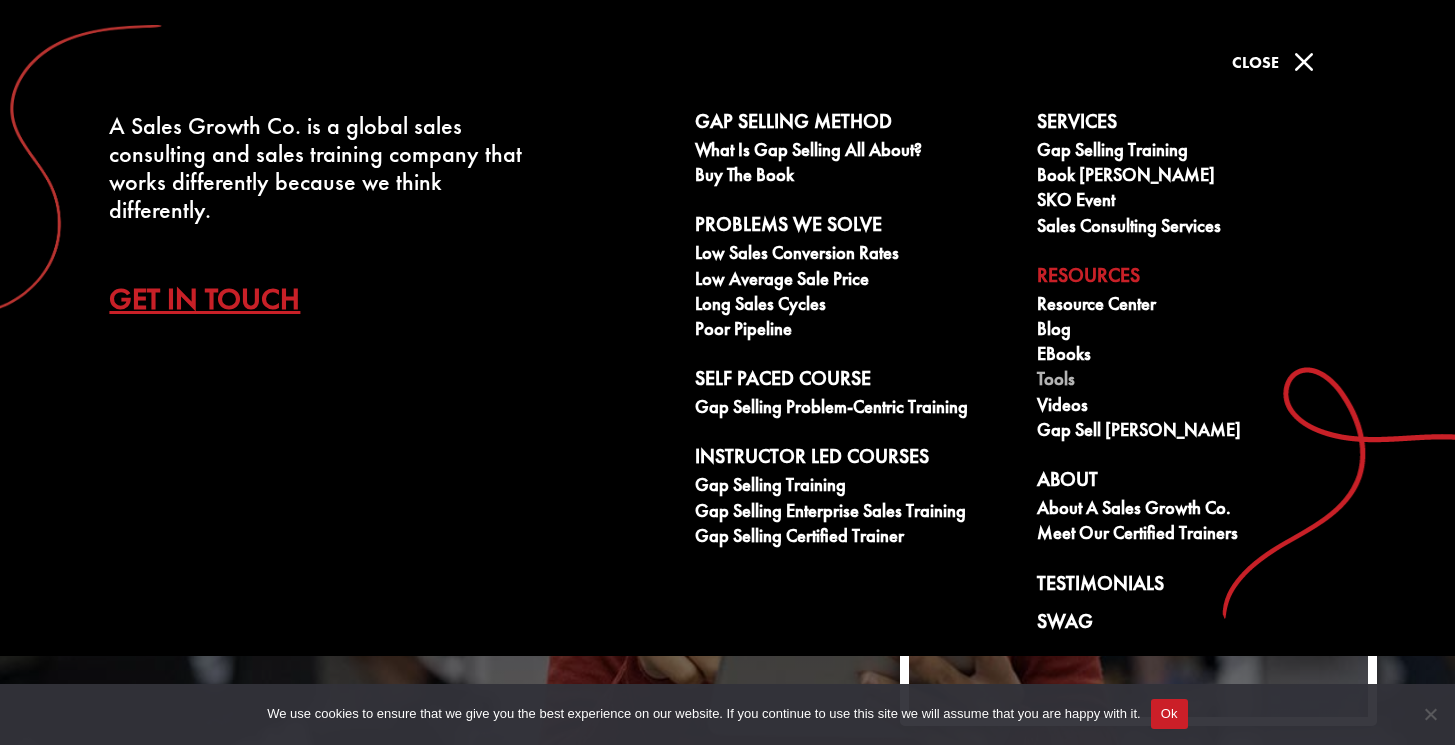 click on "Tools" at bounding box center [1197, 381] 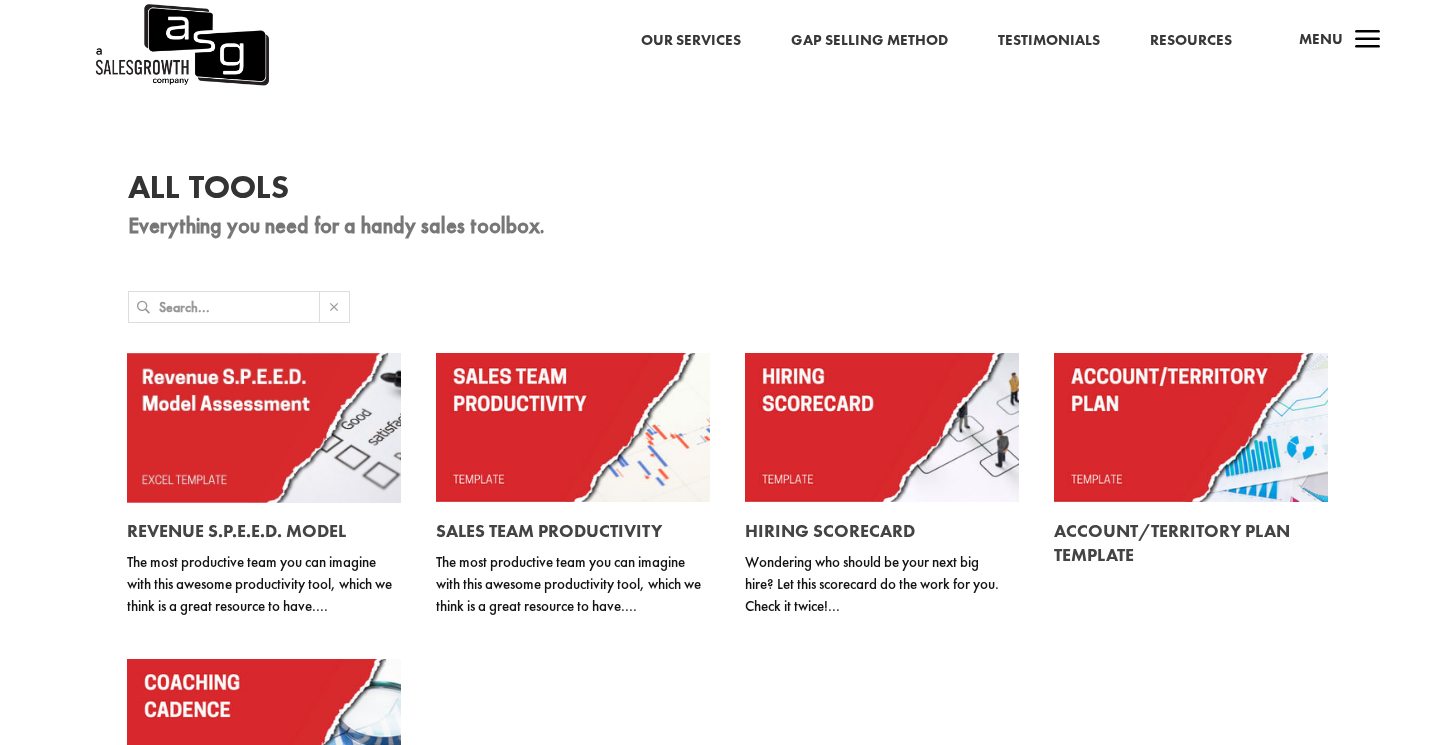 scroll, scrollTop: 0, scrollLeft: 0, axis: both 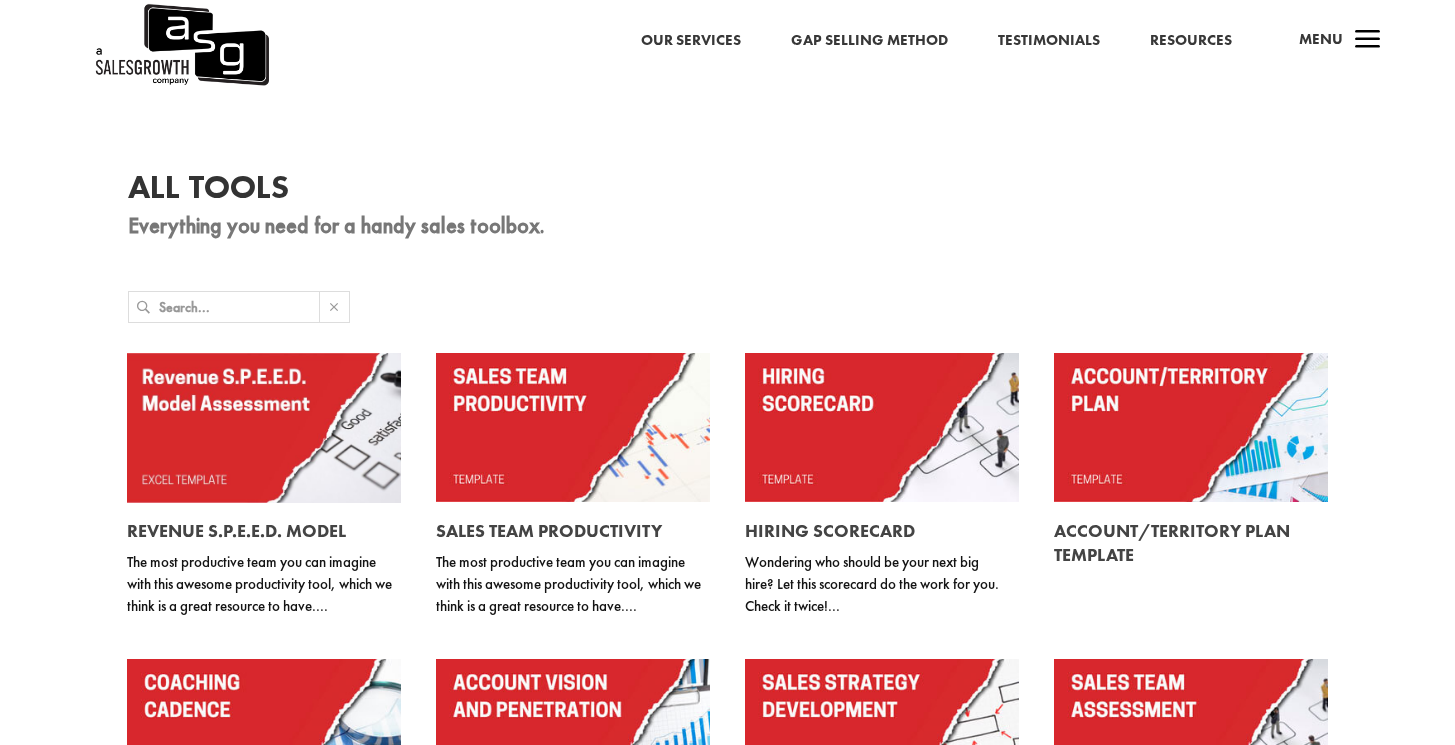 click at bounding box center [239, 307] 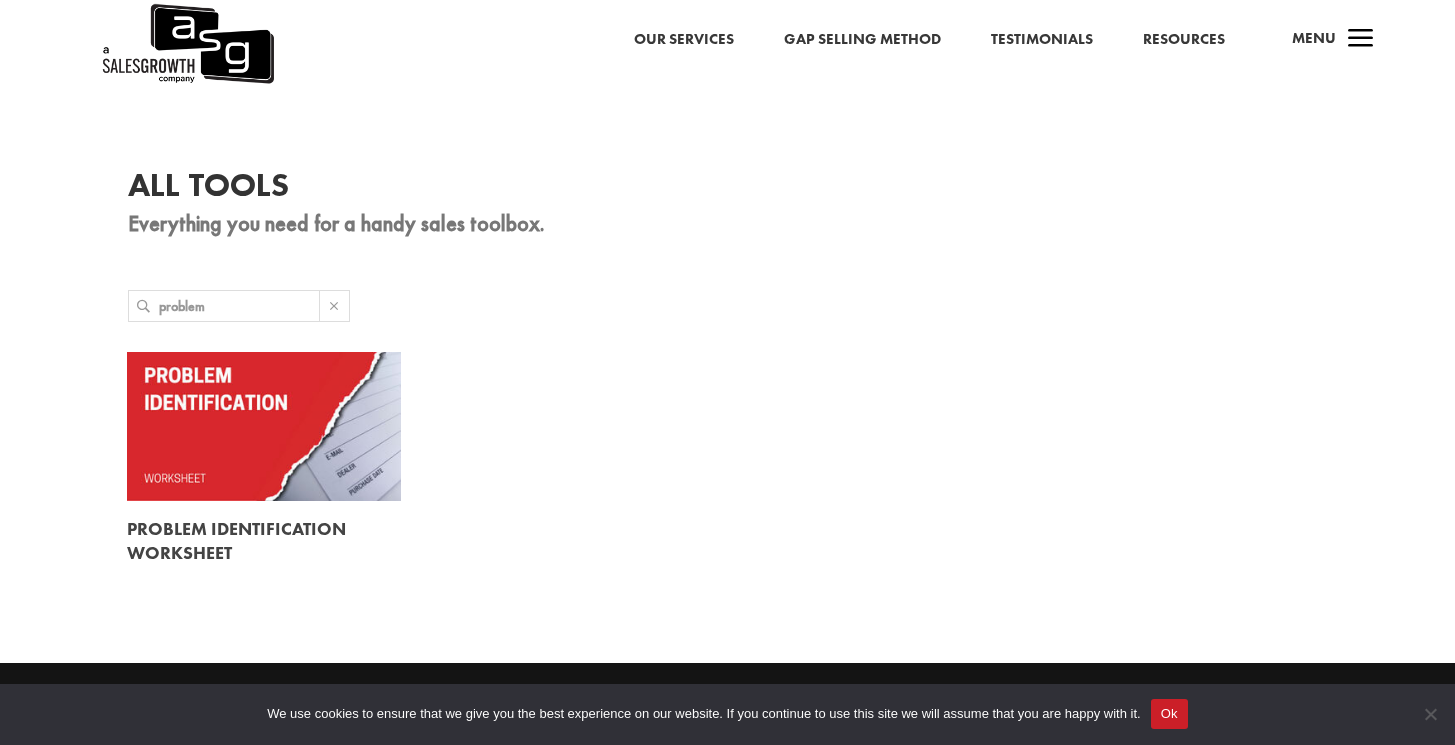 type on "problem" 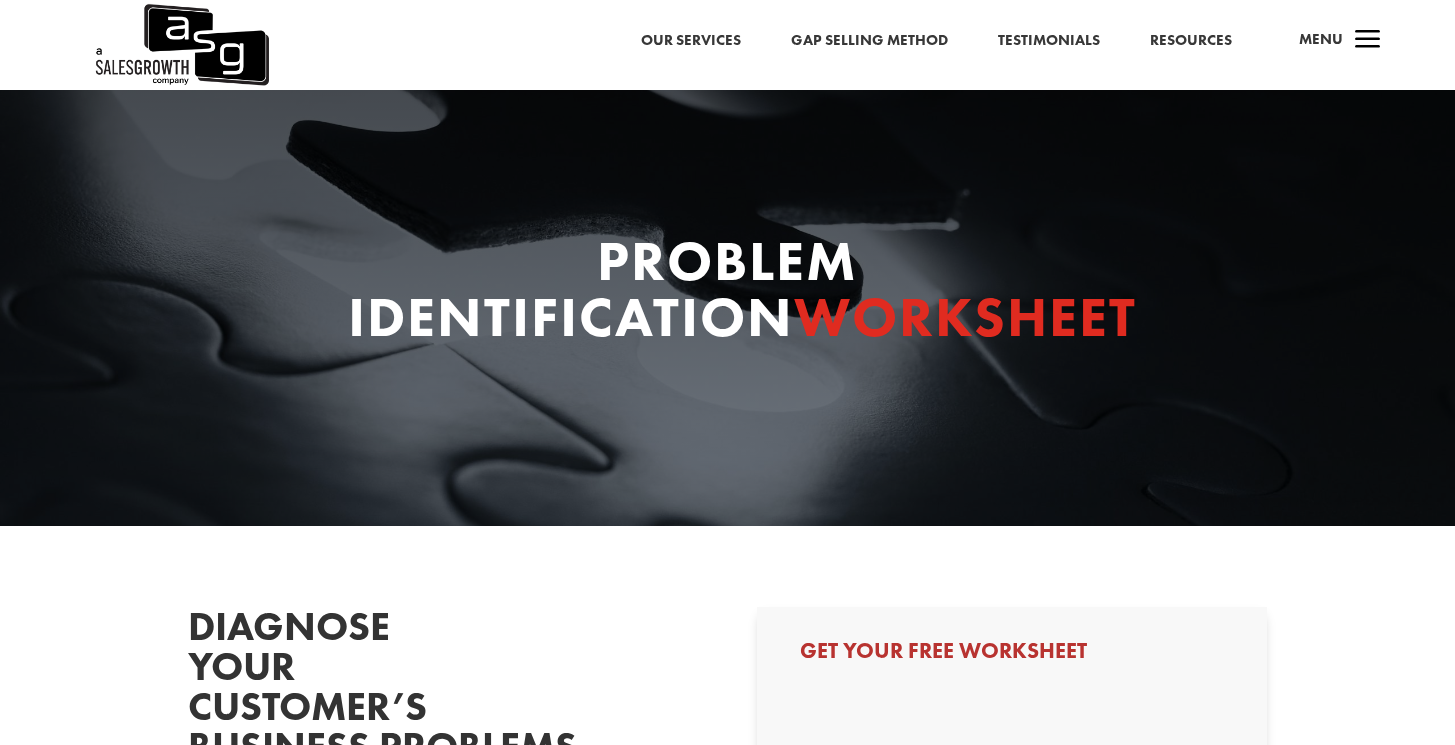 scroll, scrollTop: 0, scrollLeft: 0, axis: both 